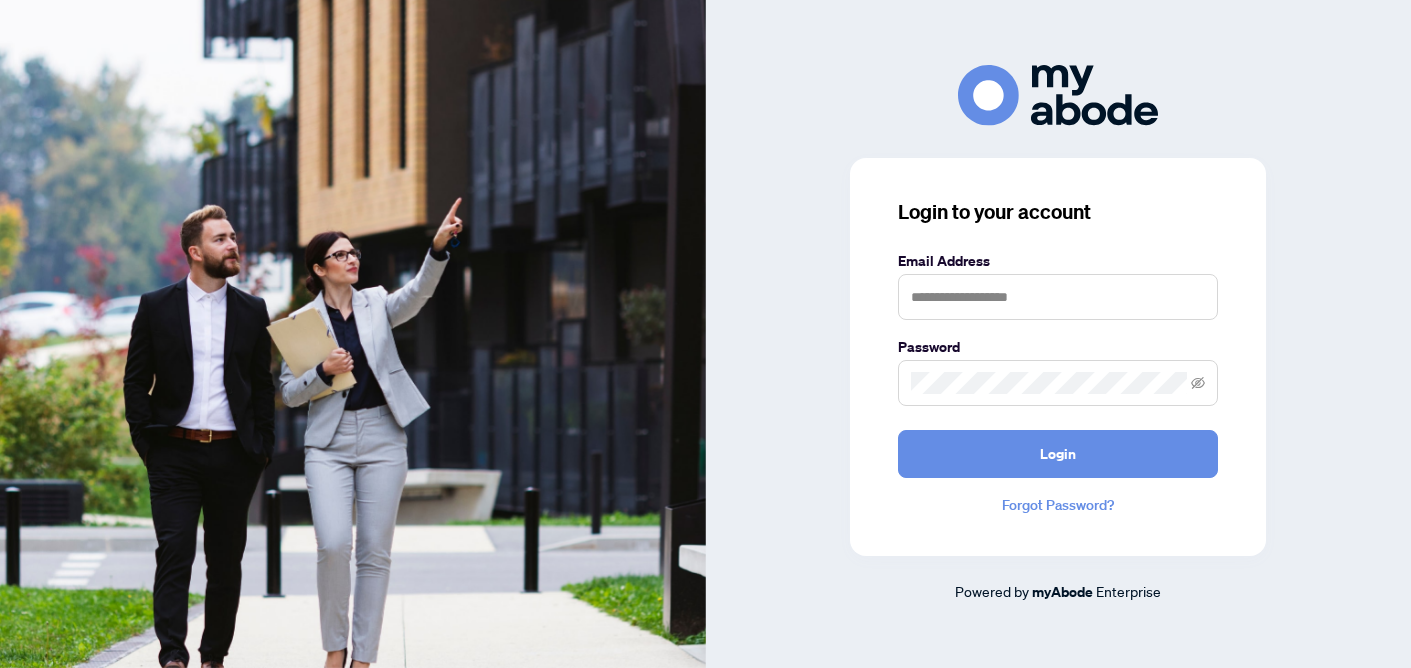 scroll, scrollTop: 0, scrollLeft: 0, axis: both 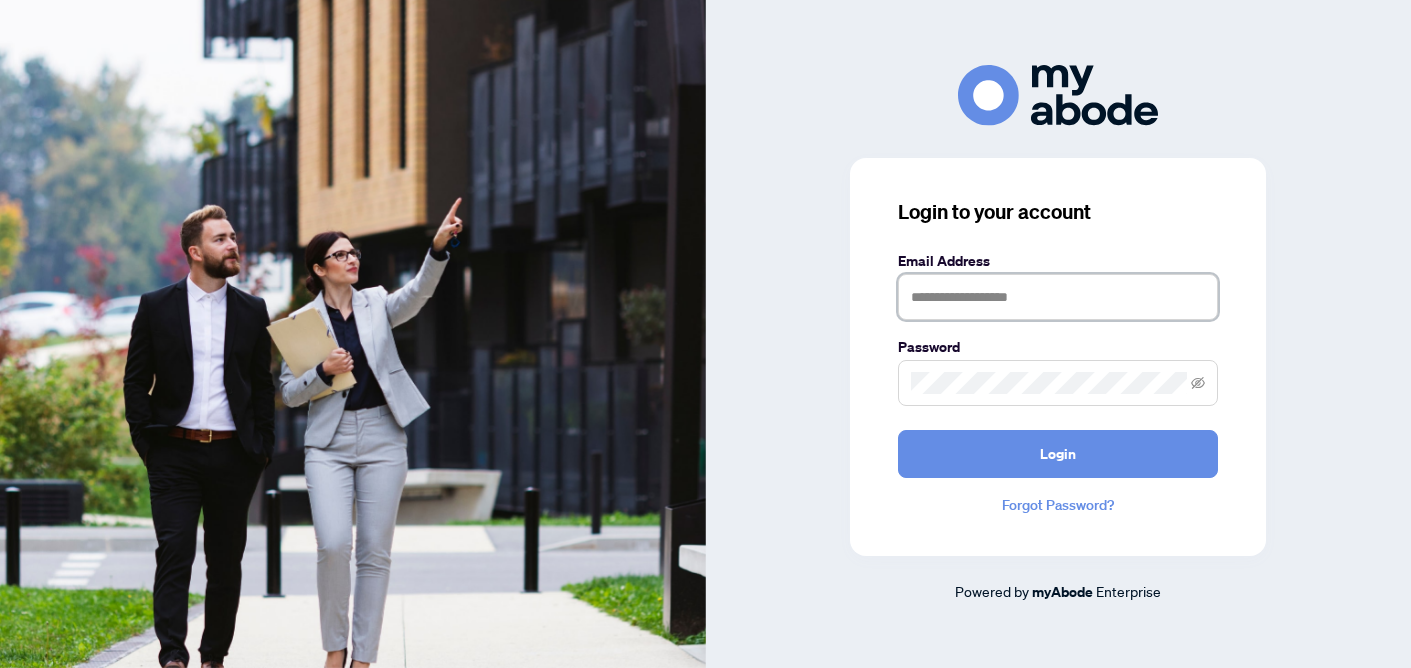 click at bounding box center (1058, 297) 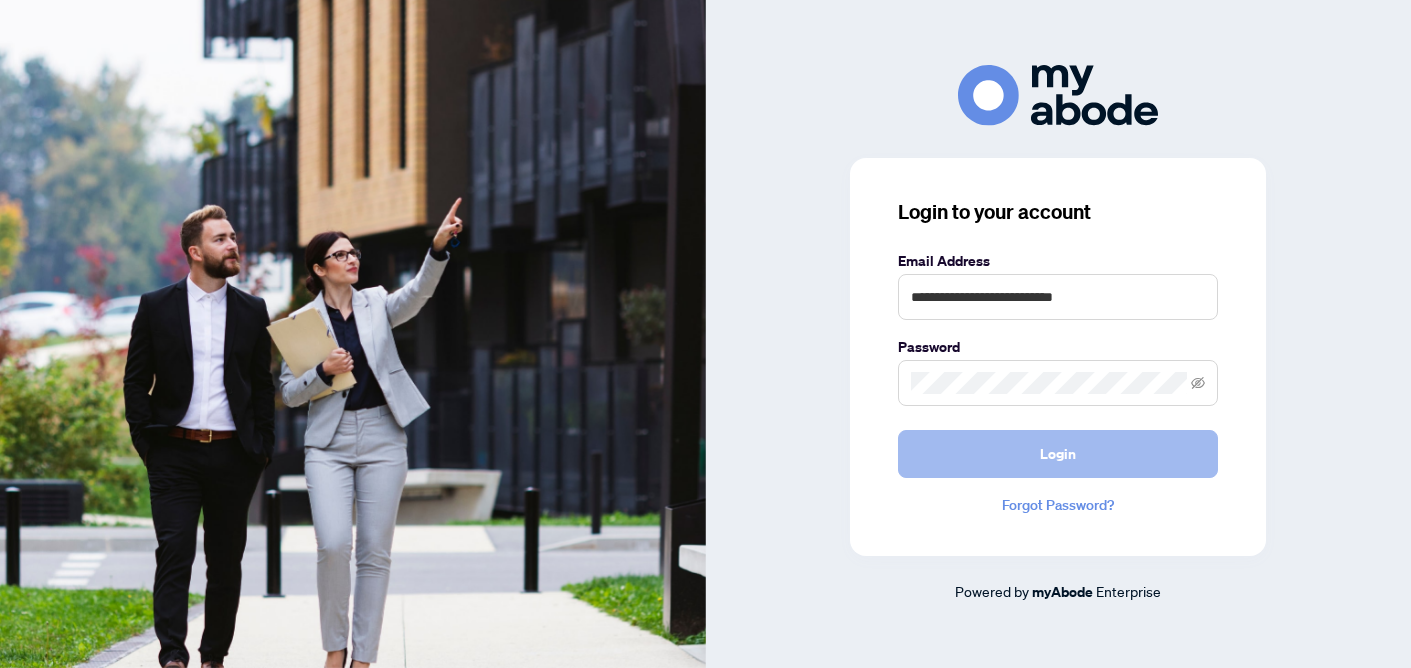 click on "Login" at bounding box center (1058, 454) 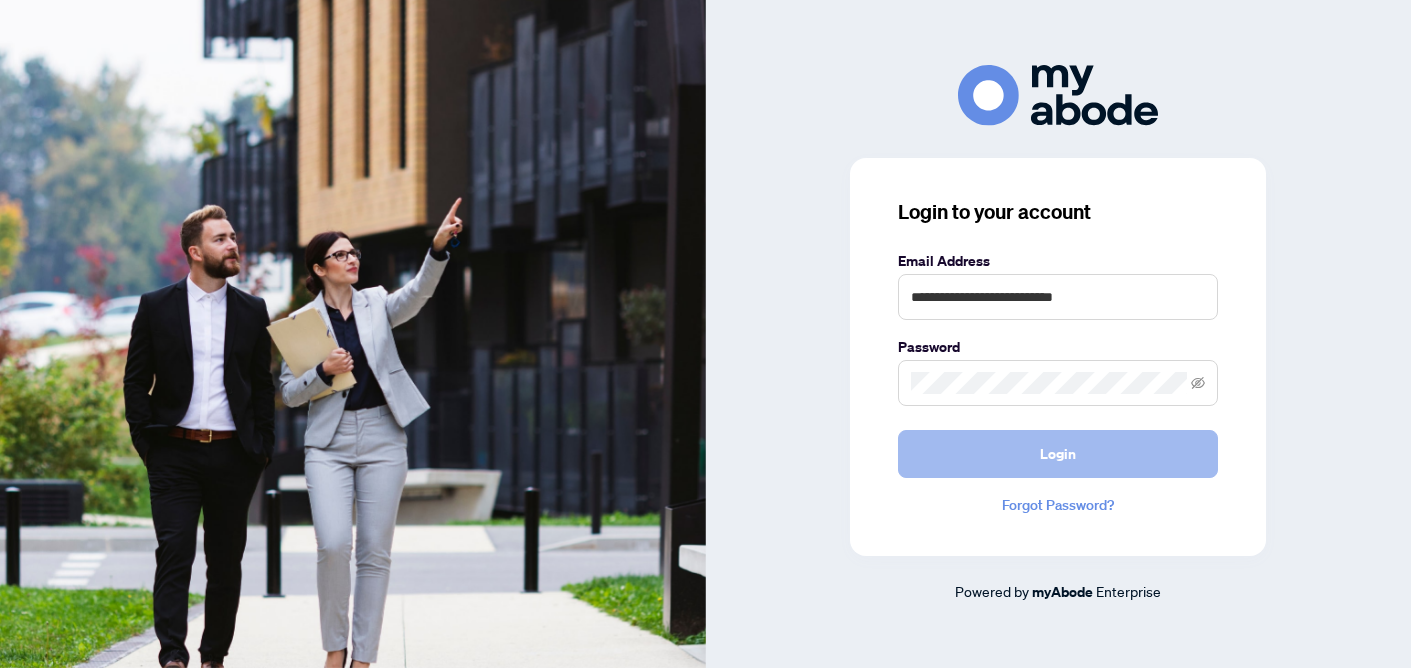 click on "Login" at bounding box center [1058, 454] 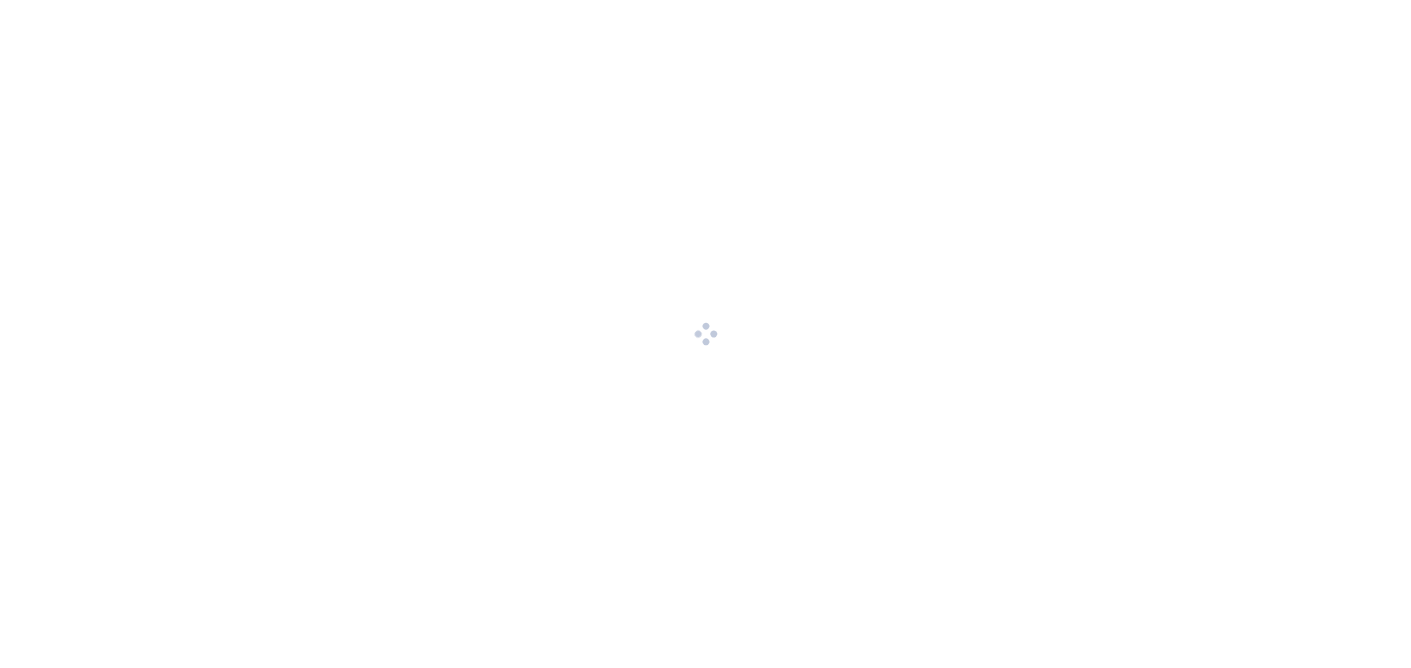 scroll, scrollTop: 0, scrollLeft: 0, axis: both 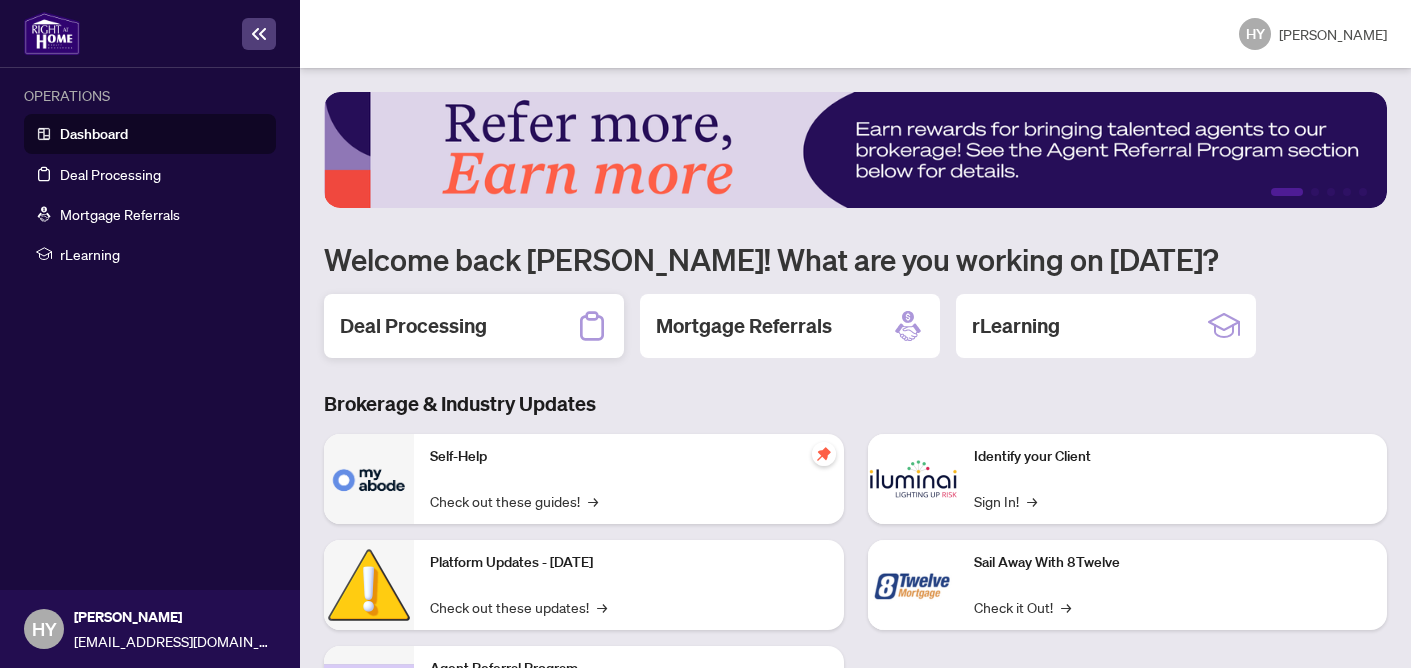 click on "Deal Processing" at bounding box center [413, 326] 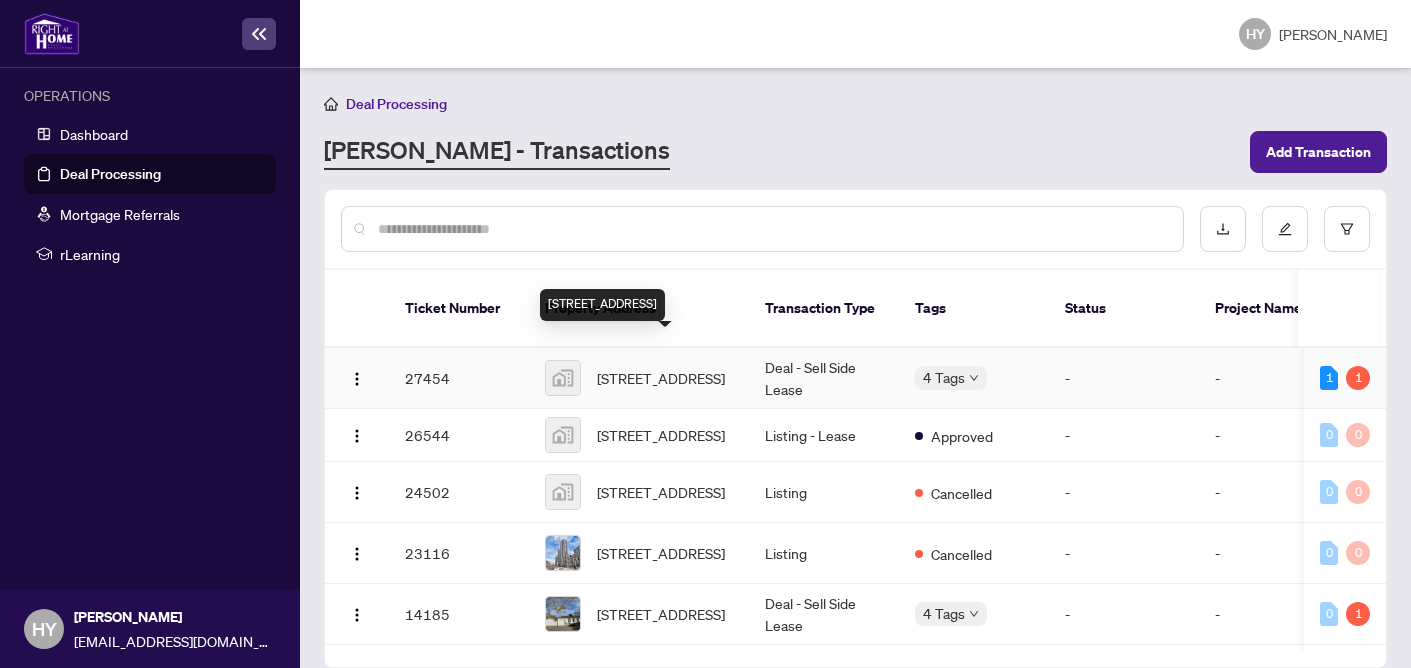 click on "1017 Hinterland Court, Oshawa, ON, Canada" at bounding box center [661, 378] 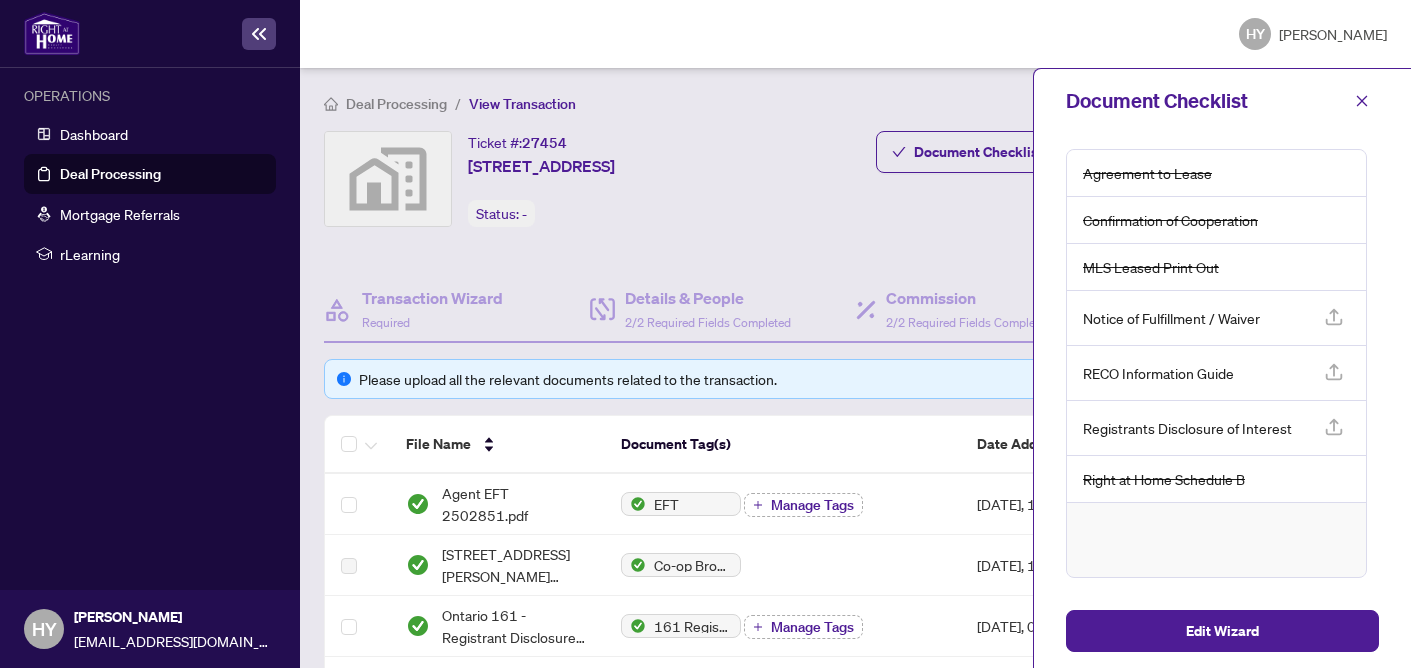 click on "Ticket #:  27454 1017 Hinterland Court, Oshawa, ON, Canada Status:   - Submit for Admin Review" at bounding box center (596, 196) 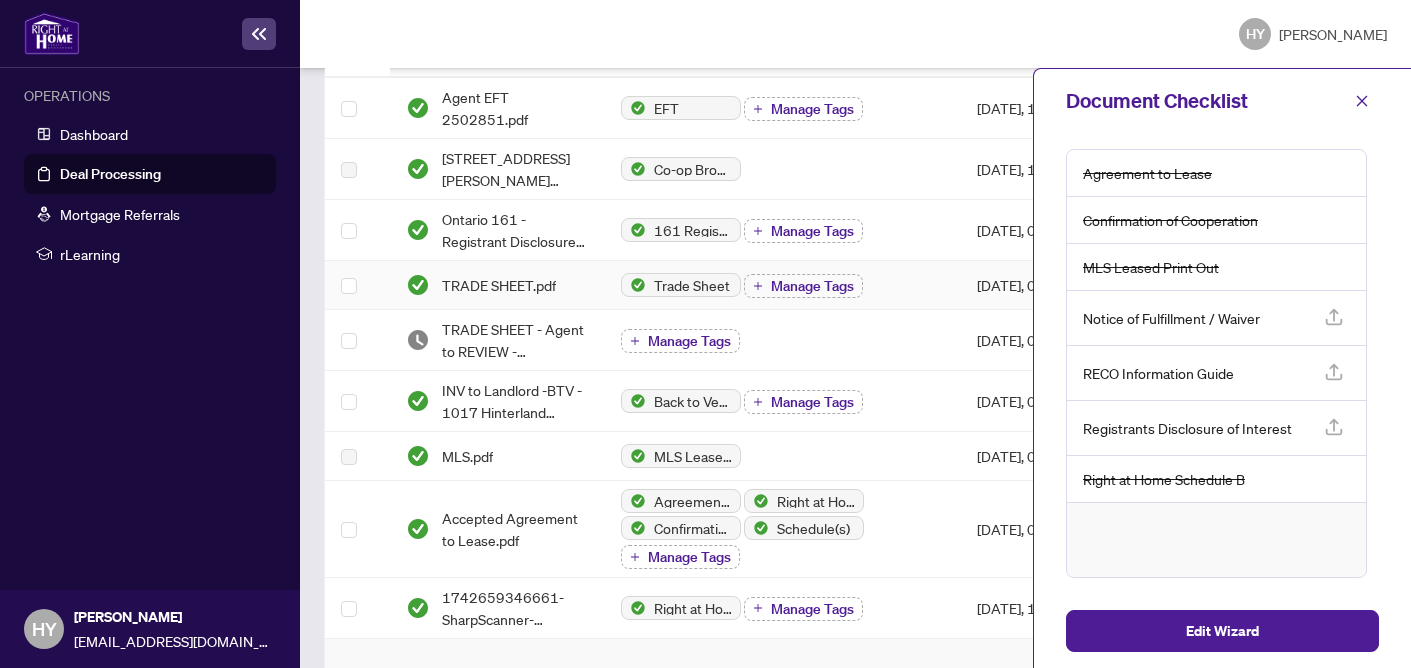 scroll, scrollTop: 400, scrollLeft: 0, axis: vertical 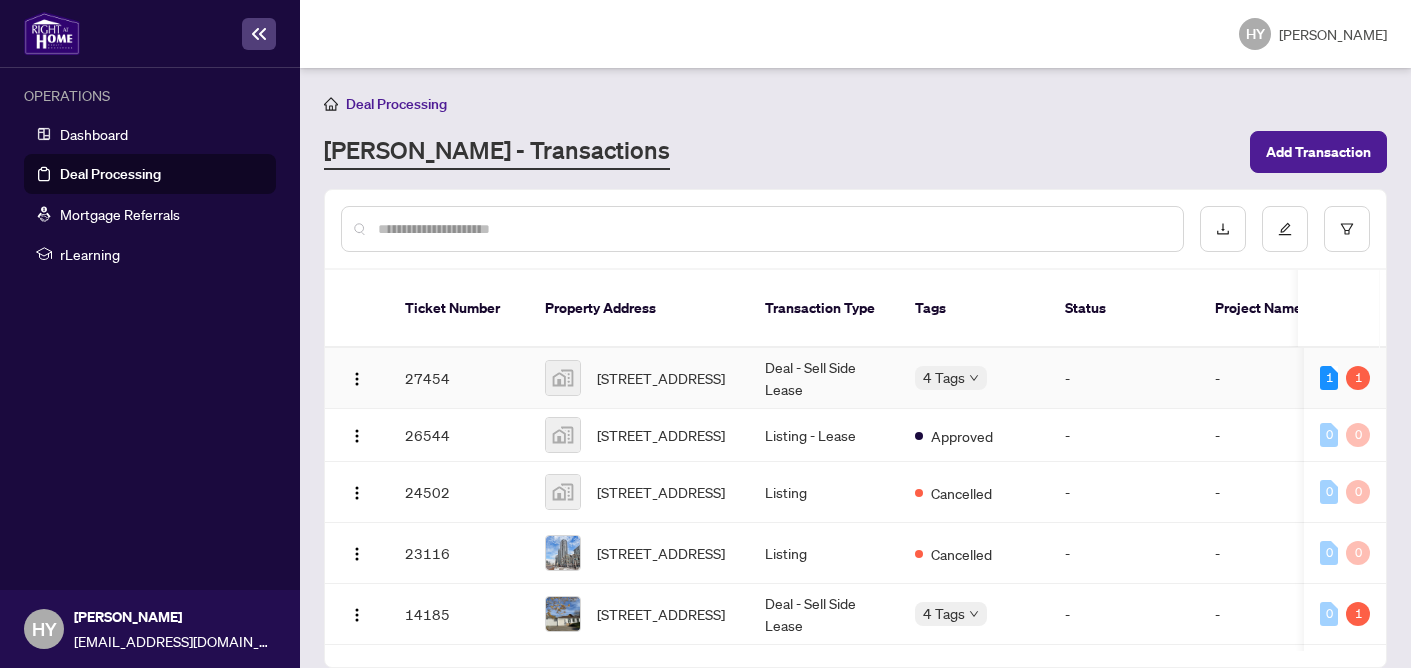 click on "Deal - Sell Side Lease" at bounding box center [824, 378] 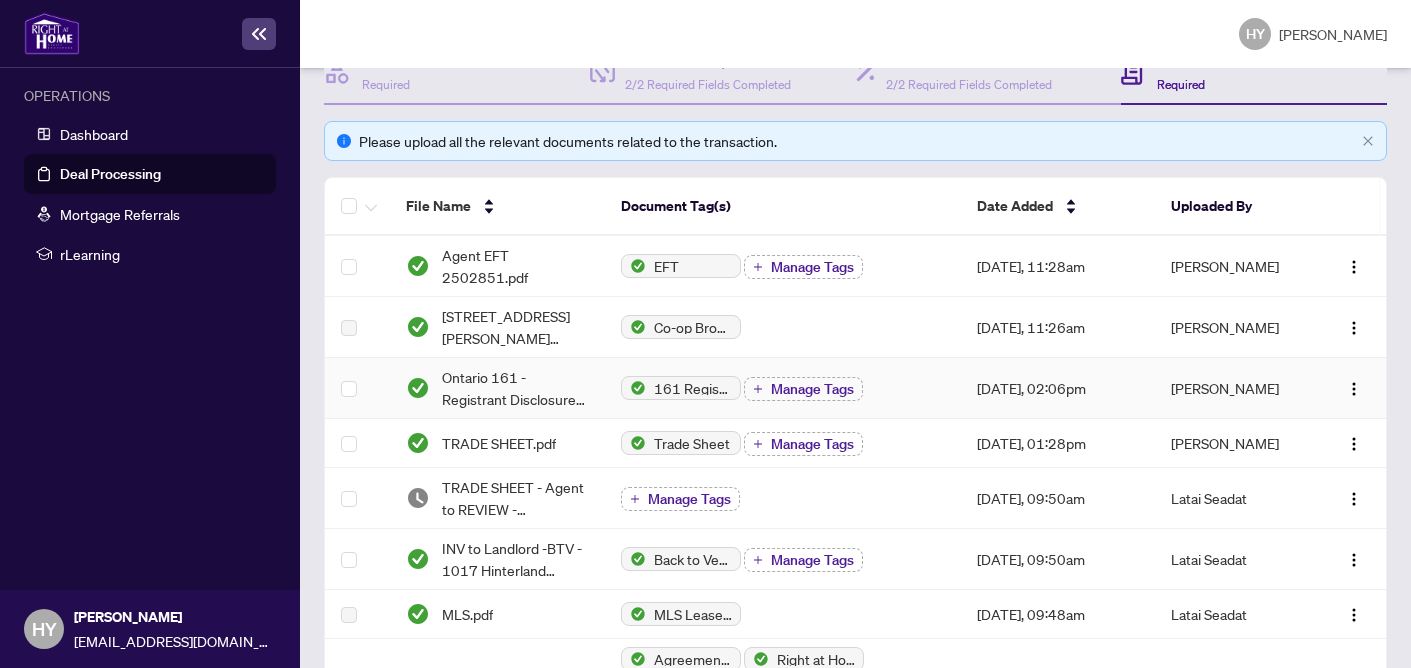 scroll, scrollTop: 240, scrollLeft: 0, axis: vertical 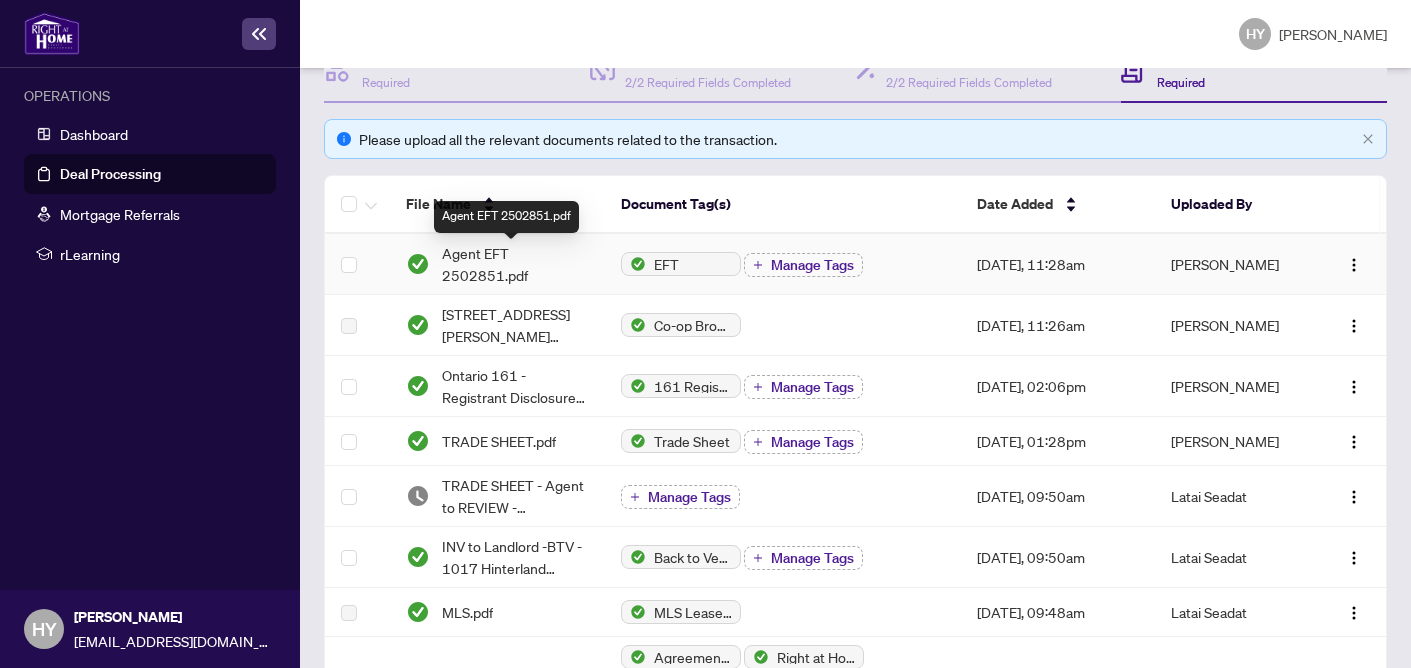 click on "Agent EFT 2502851.pdf" at bounding box center (516, 264) 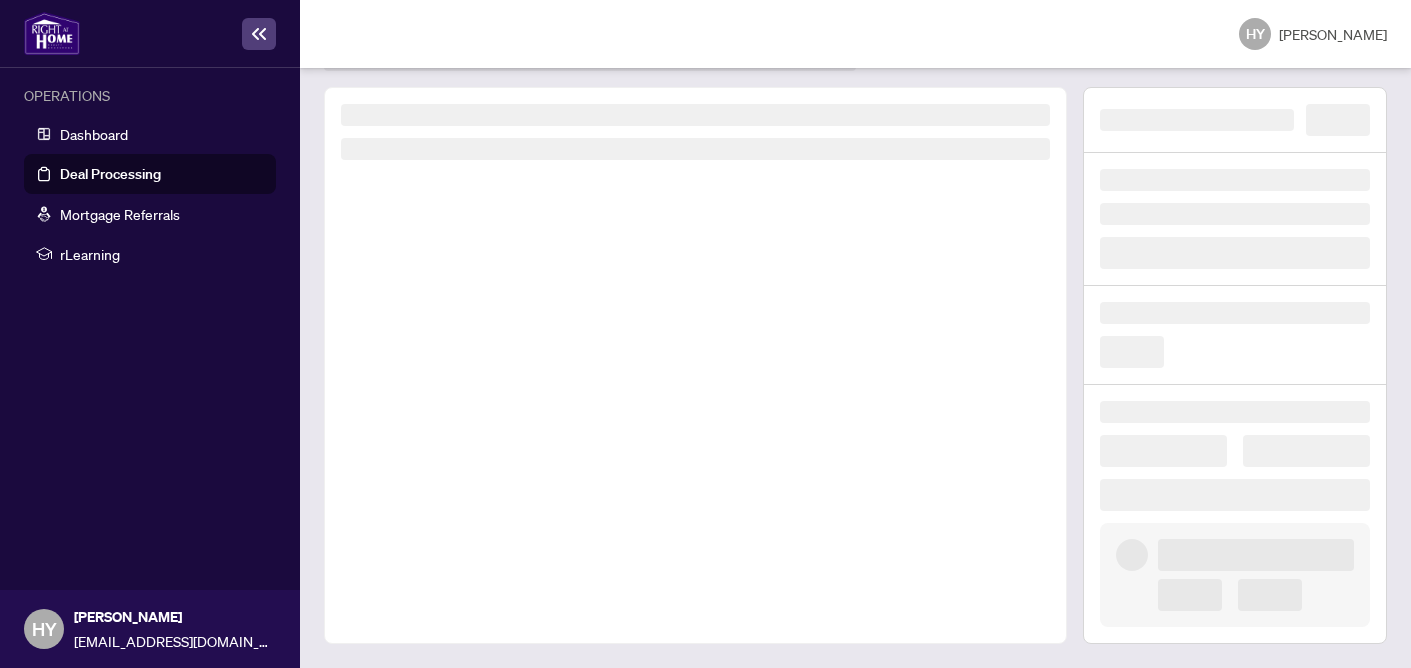 scroll, scrollTop: 0, scrollLeft: 0, axis: both 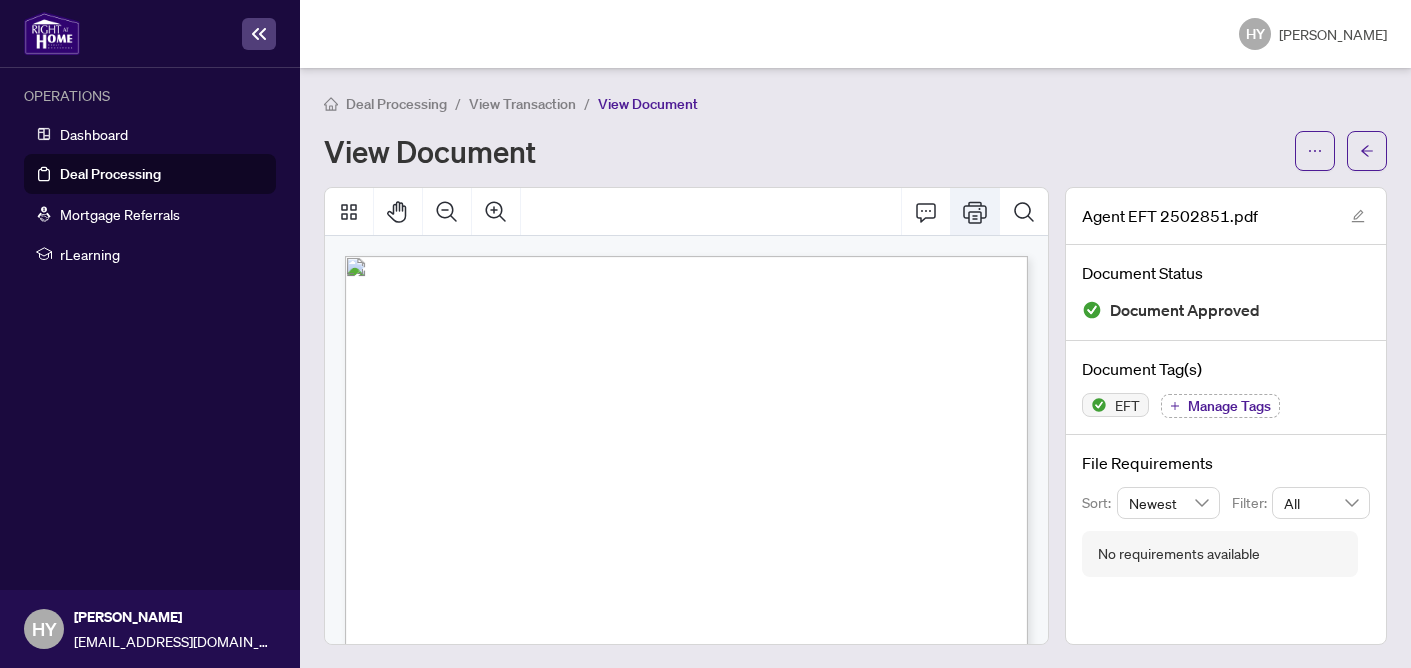 click 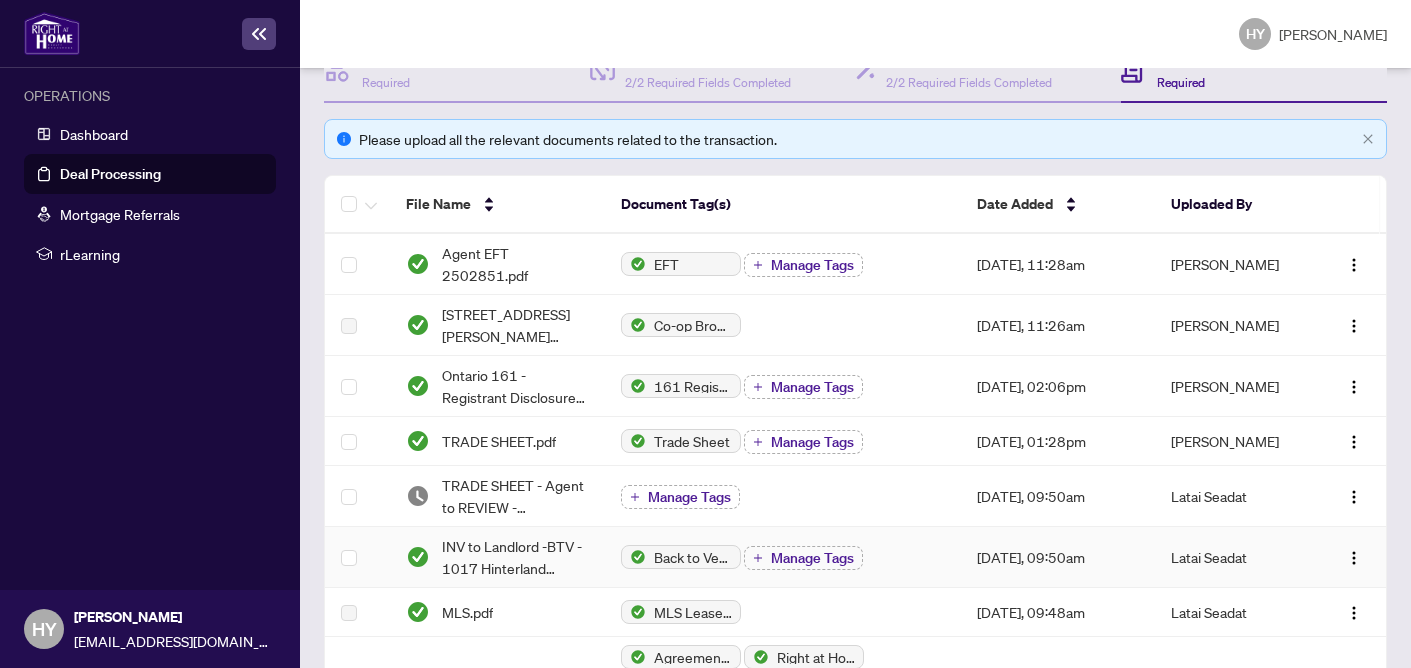 scroll, scrollTop: 280, scrollLeft: 0, axis: vertical 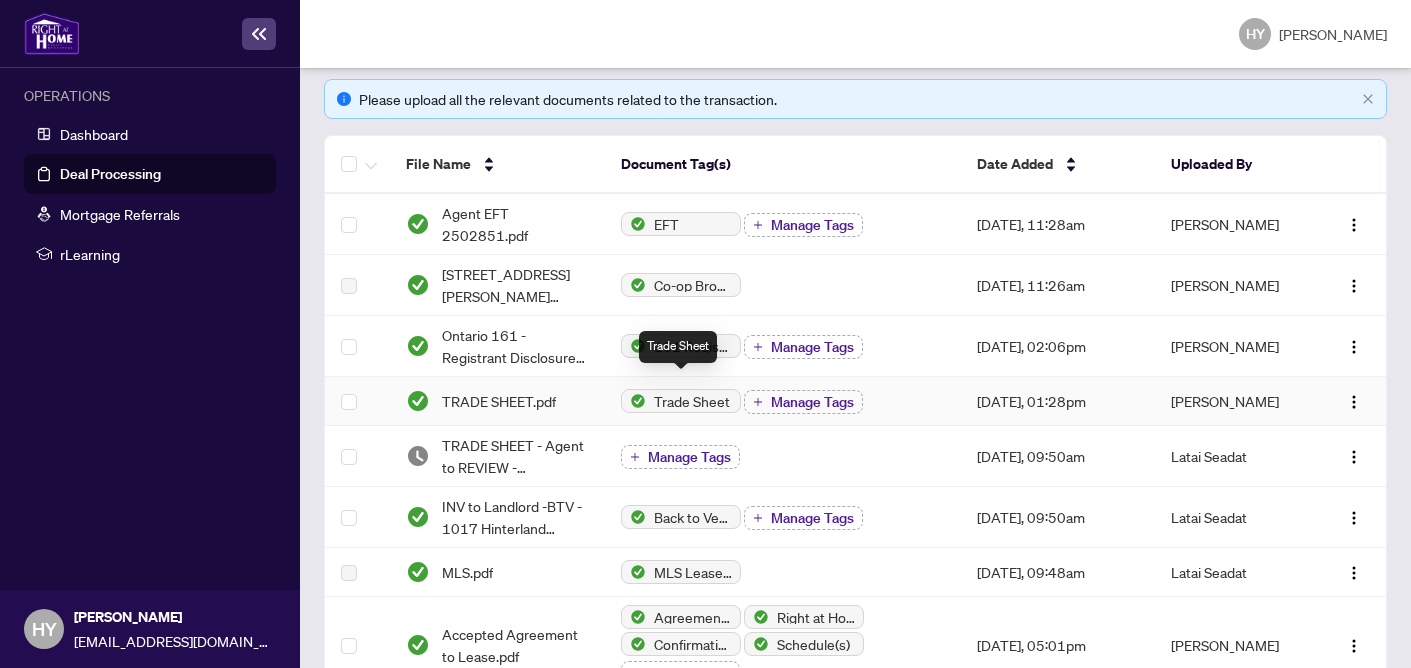 click on "Trade Sheet" at bounding box center (692, 401) 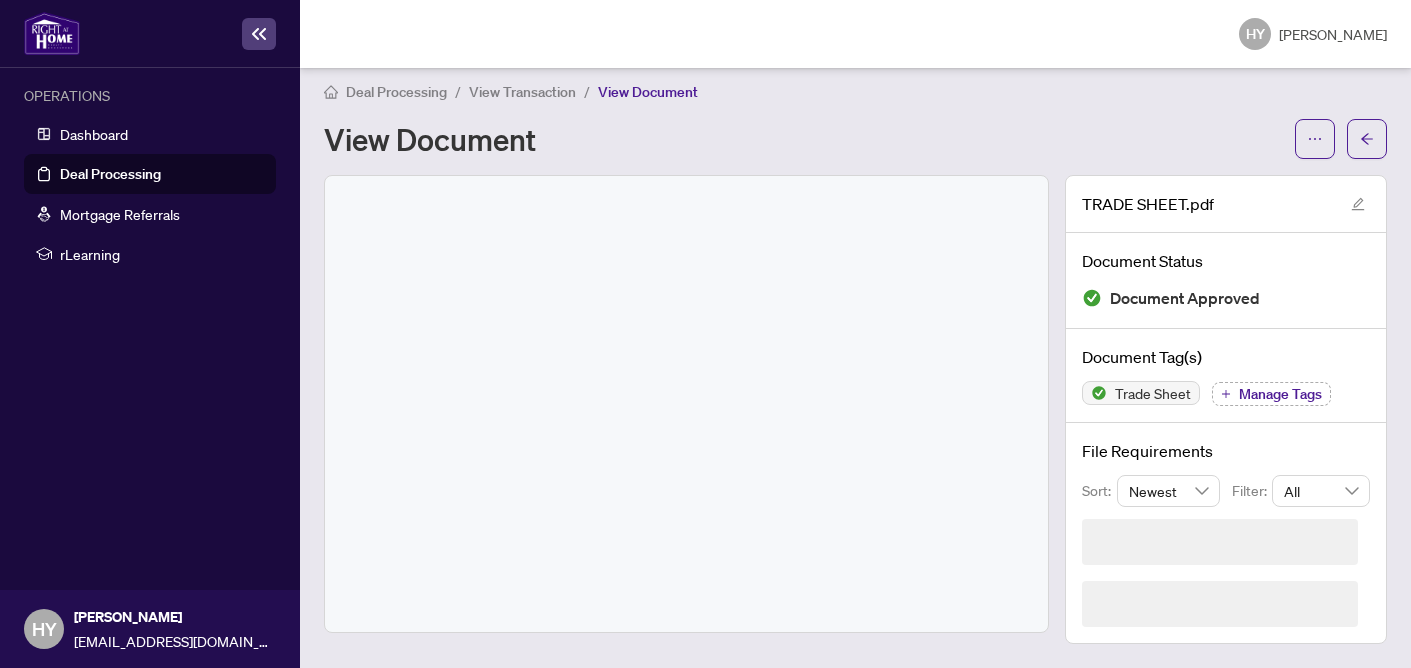 scroll, scrollTop: 0, scrollLeft: 0, axis: both 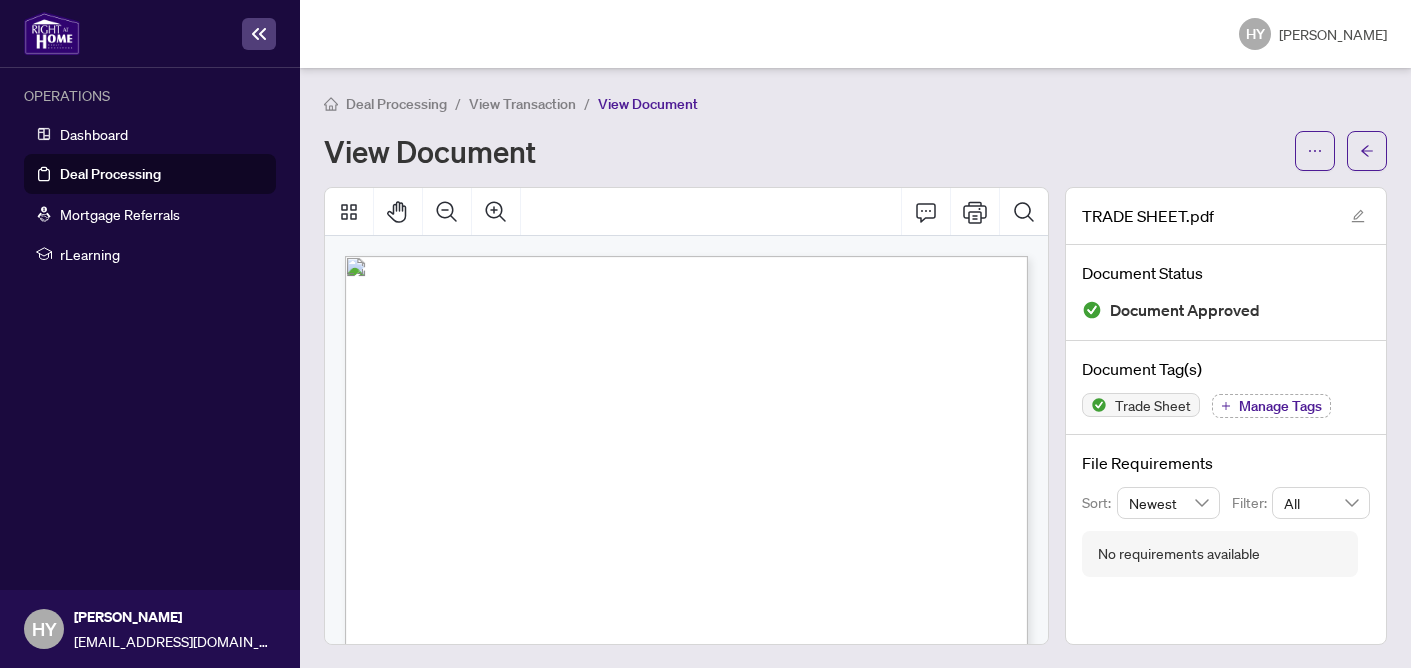 click on "L1K-2M6, CA" at bounding box center [729, 417] 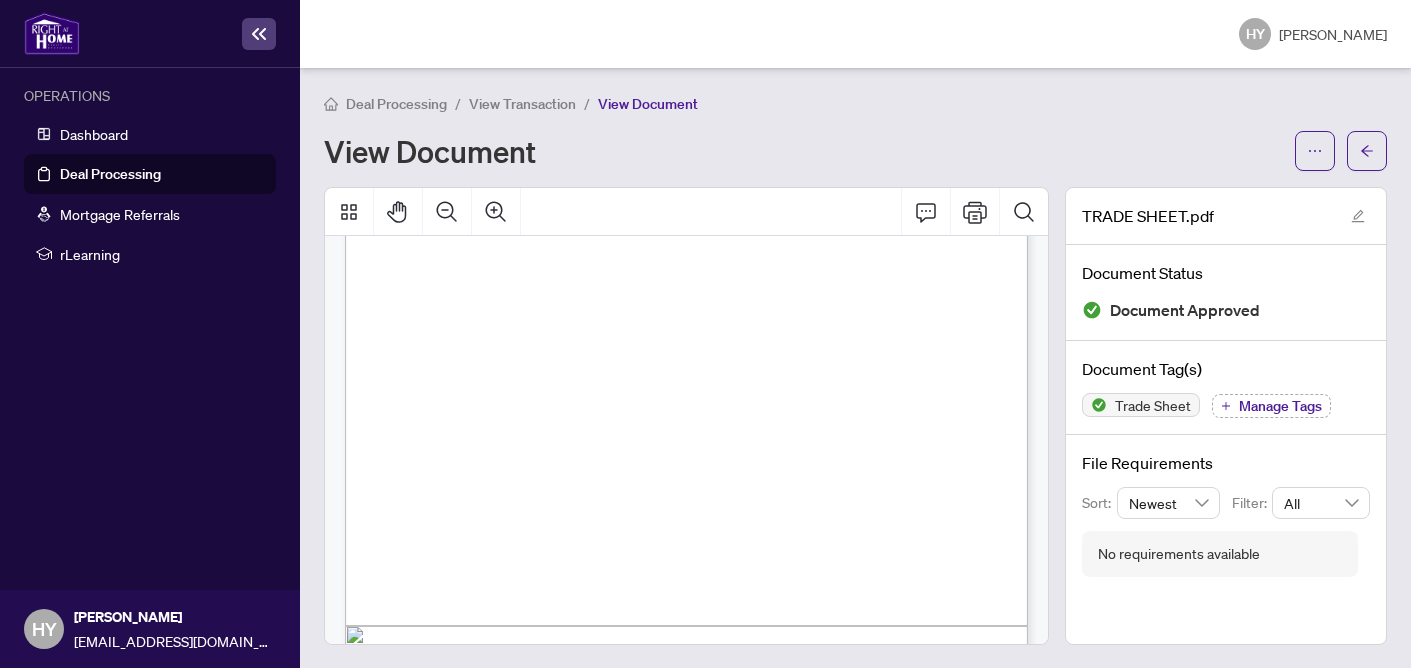 scroll, scrollTop: 400, scrollLeft: 0, axis: vertical 